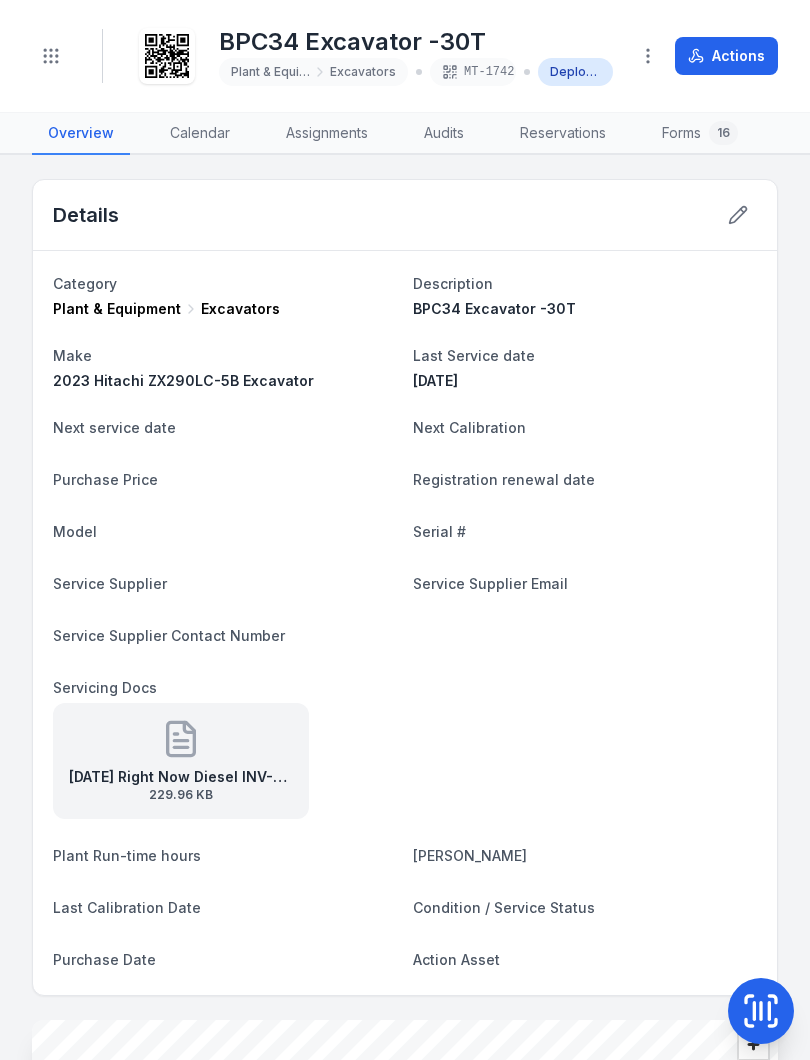 scroll, scrollTop: 0, scrollLeft: 0, axis: both 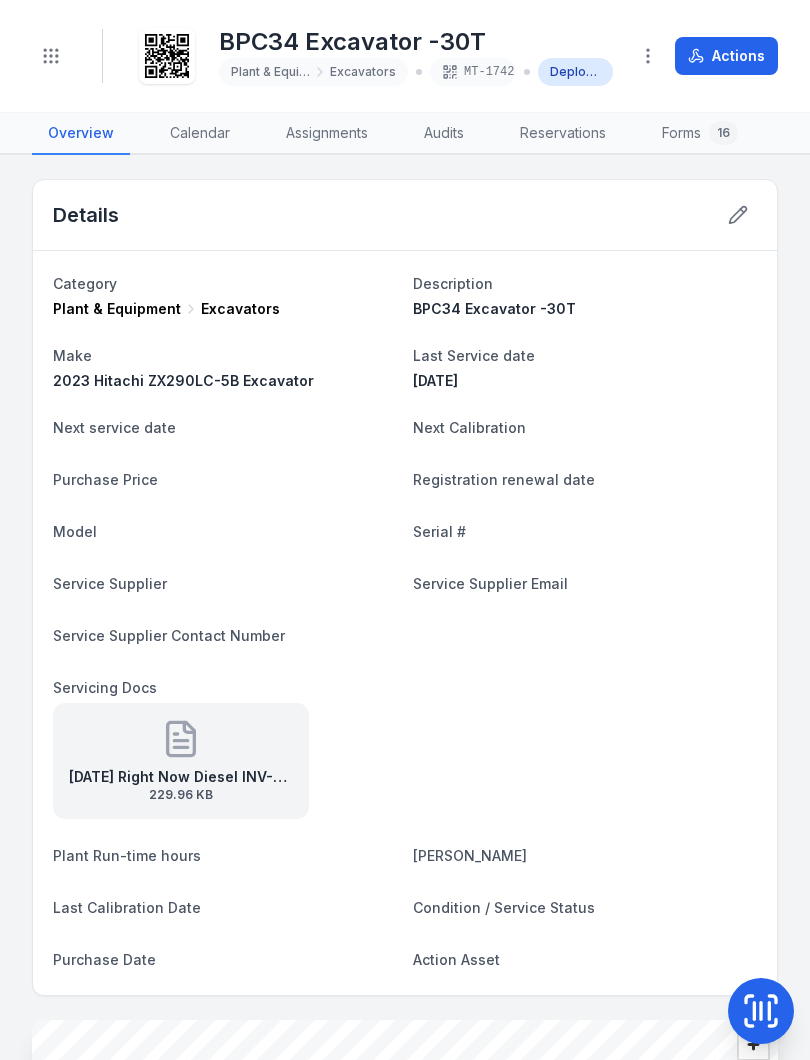 click on "Toggle Navigation" at bounding box center (51, 56) 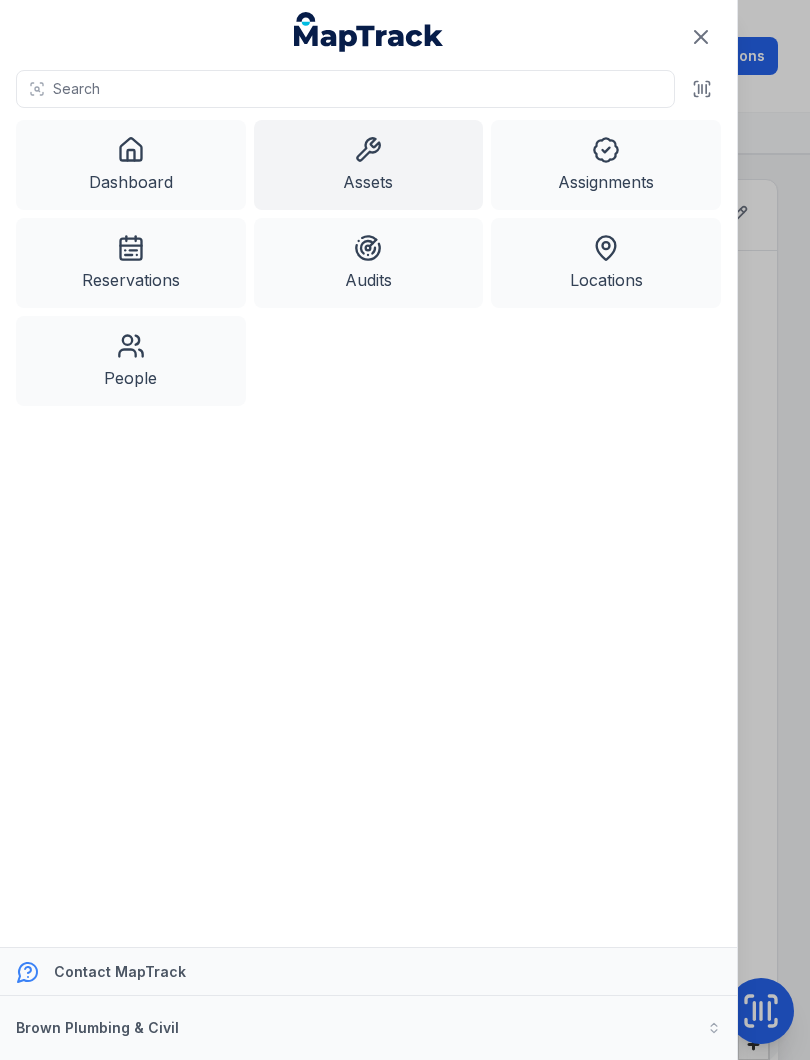 click on "Assignments" at bounding box center [606, 165] 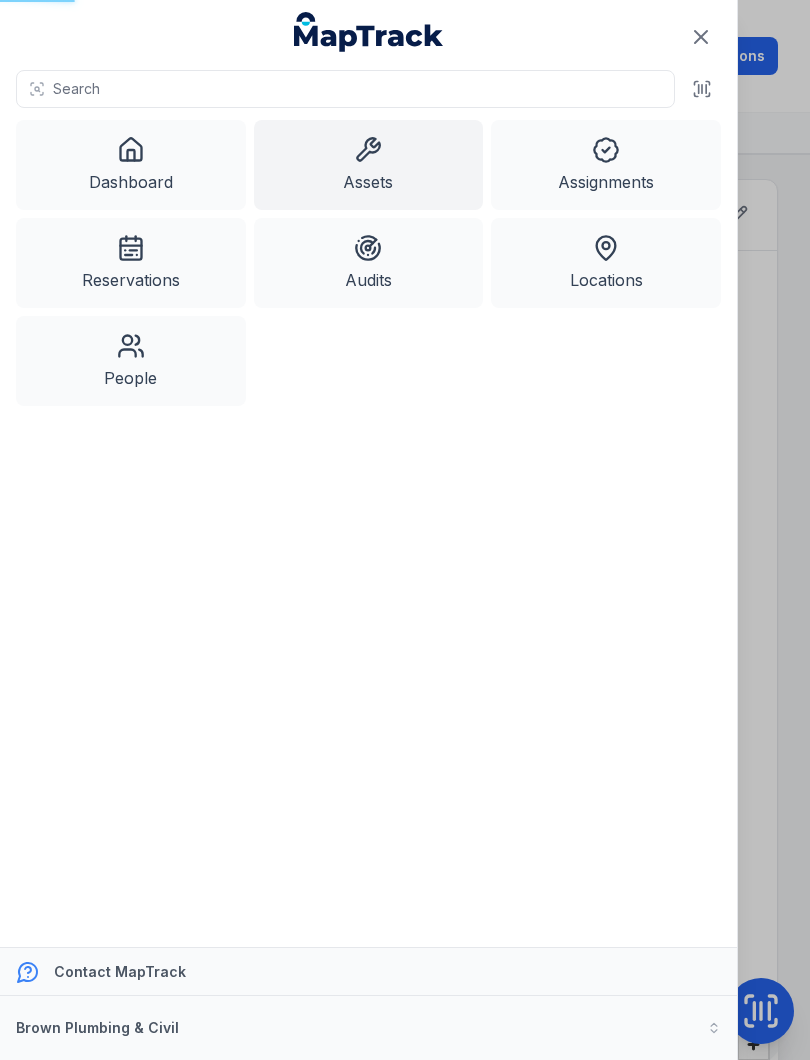 click 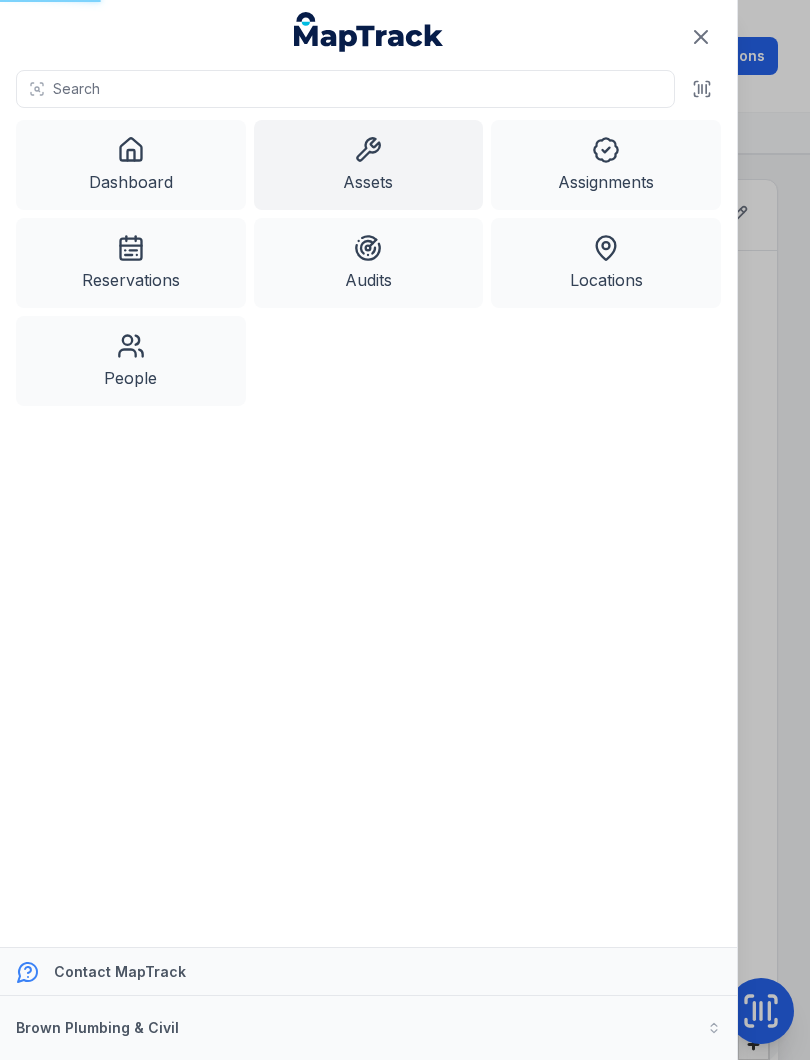 click 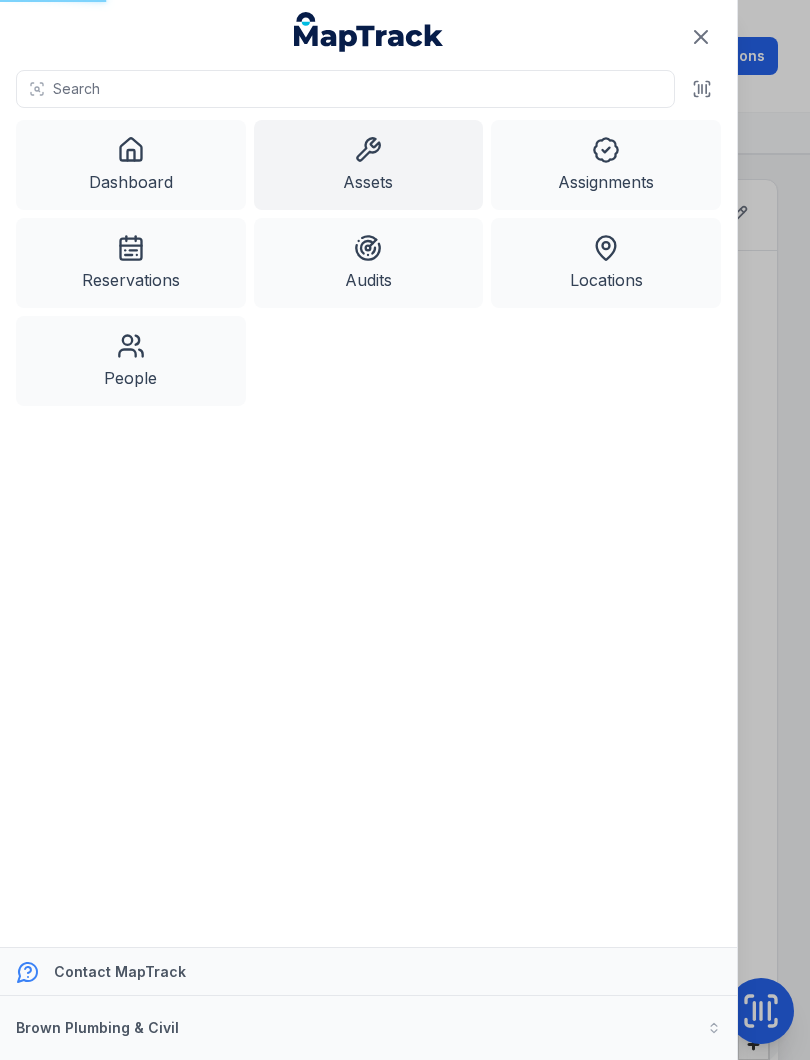 click 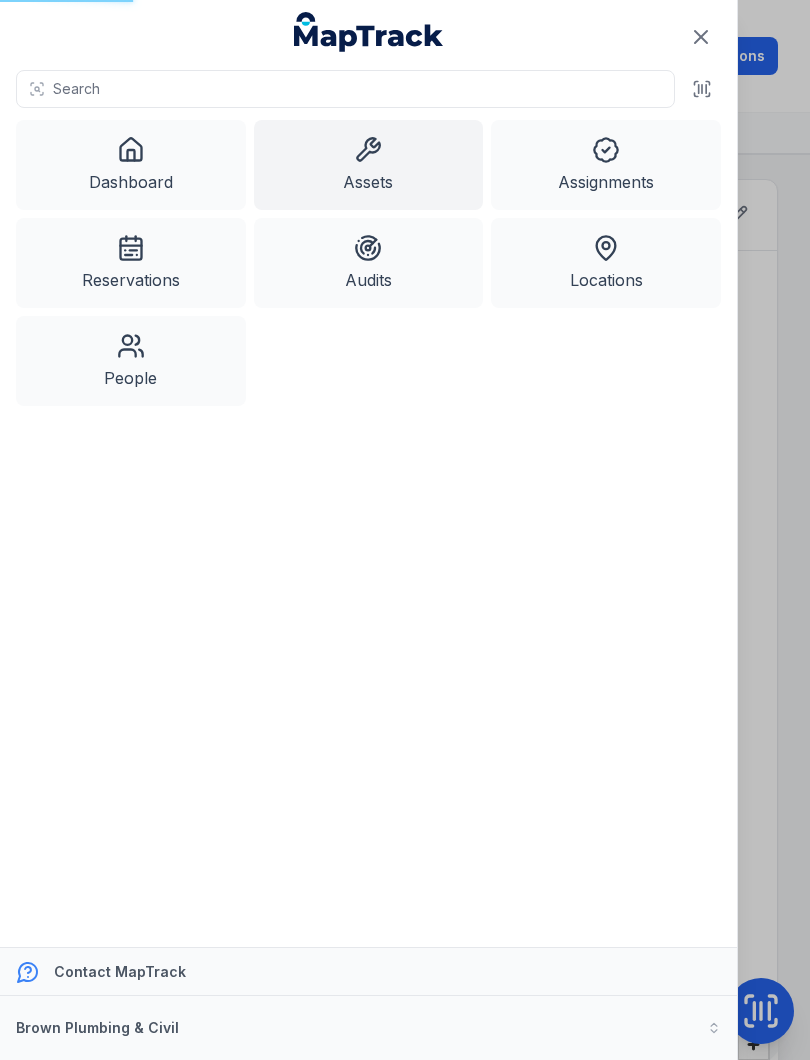 click on "Assets" at bounding box center [369, 165] 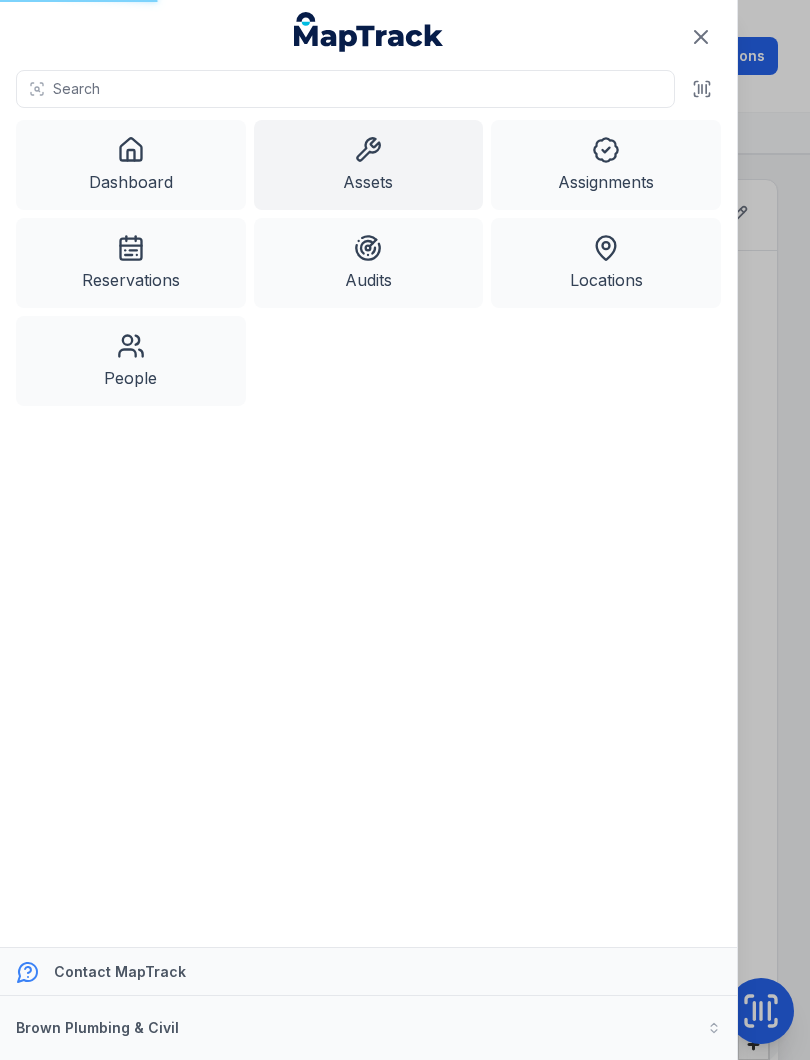 click 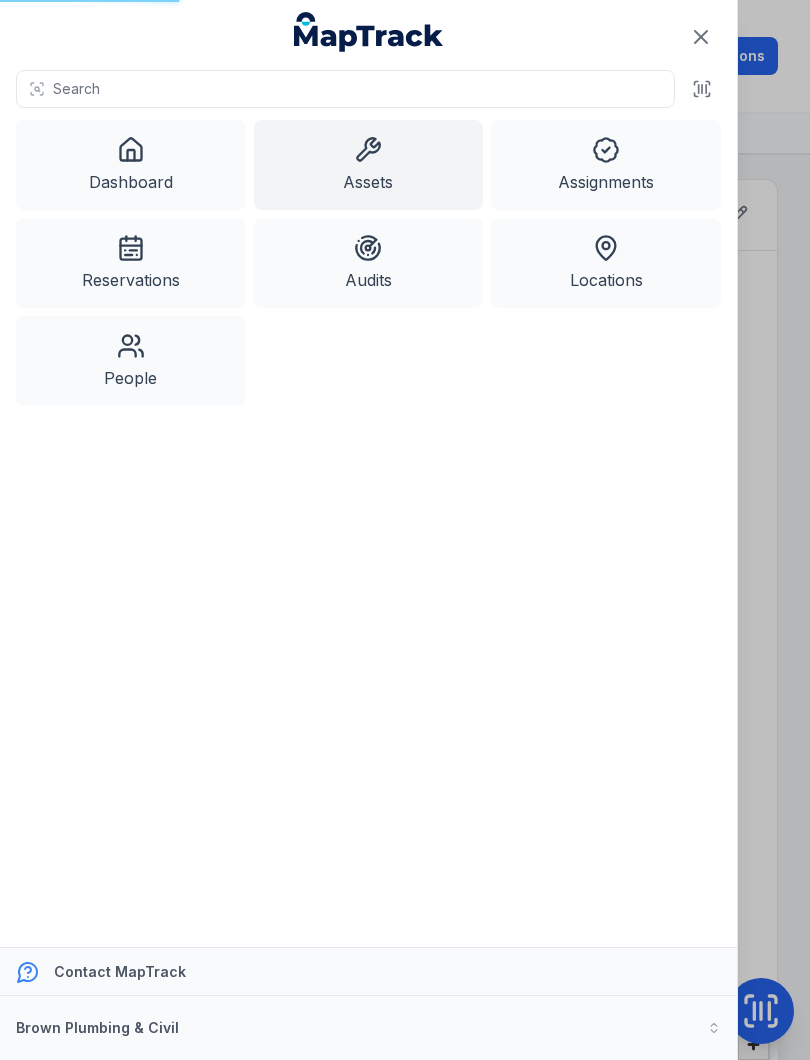 click 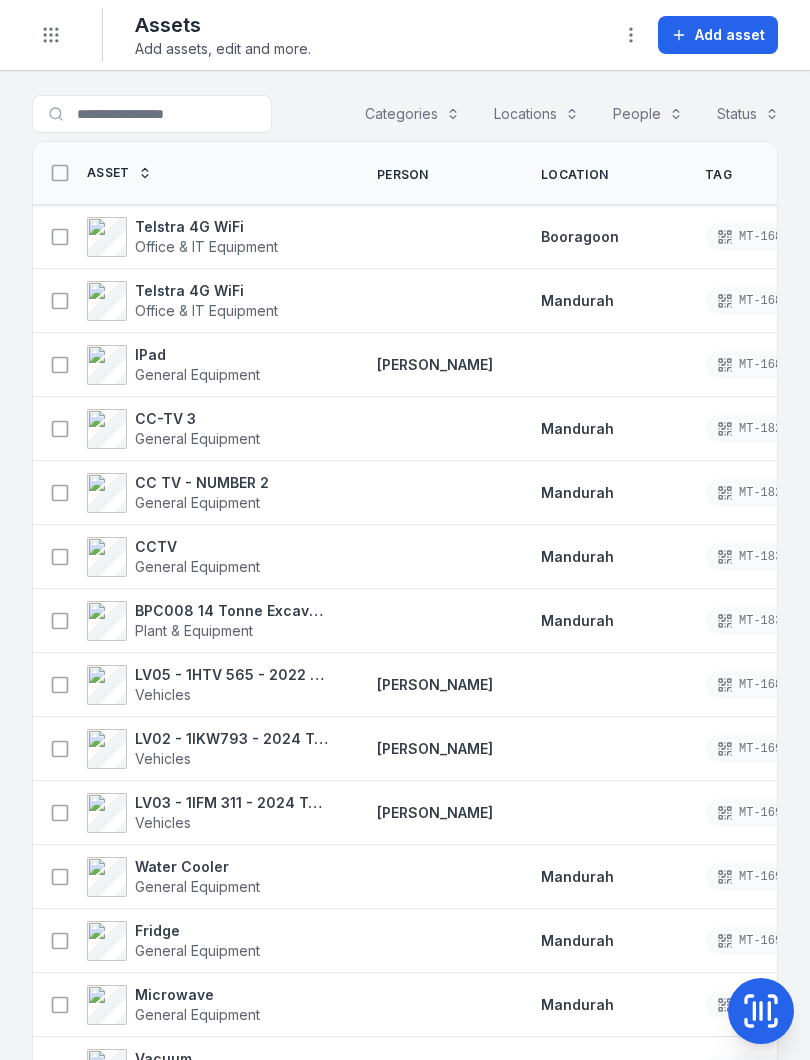 scroll, scrollTop: 0, scrollLeft: 0, axis: both 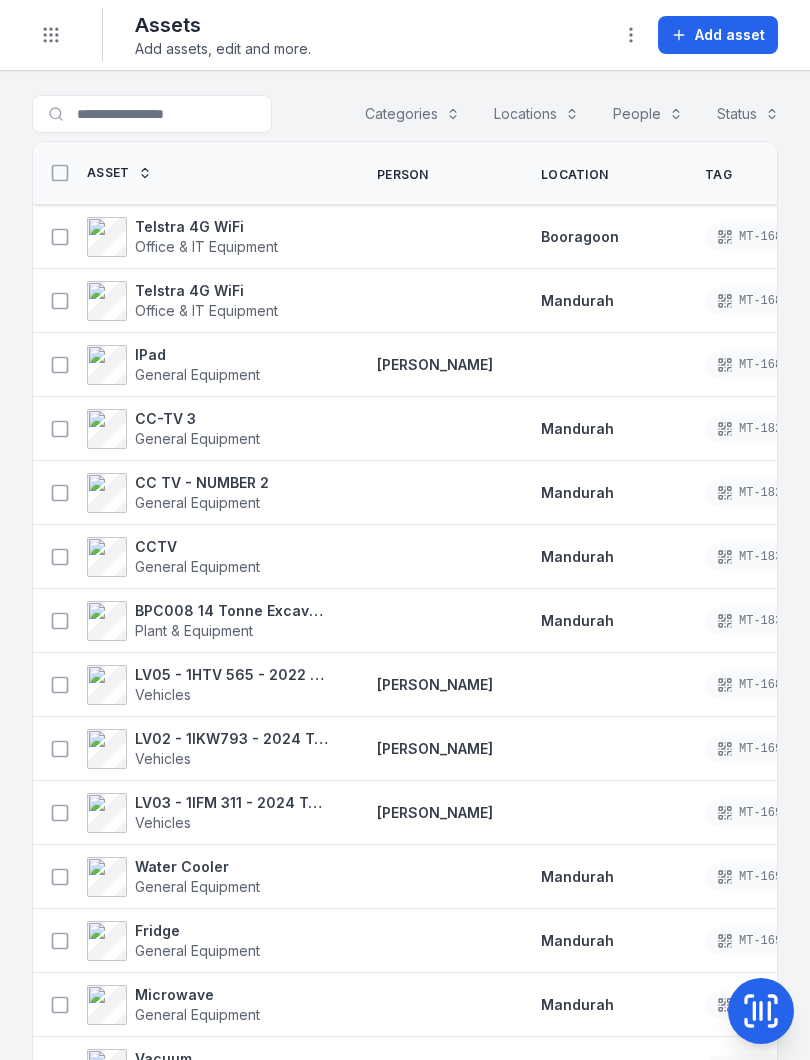 click 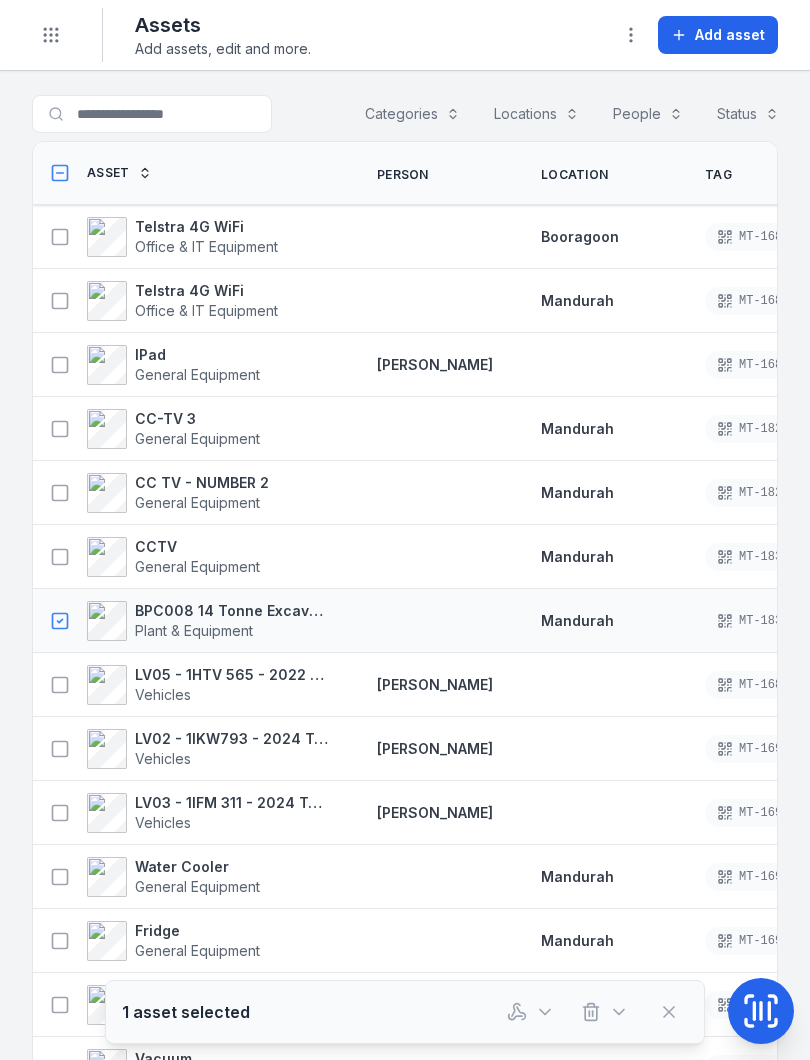 click 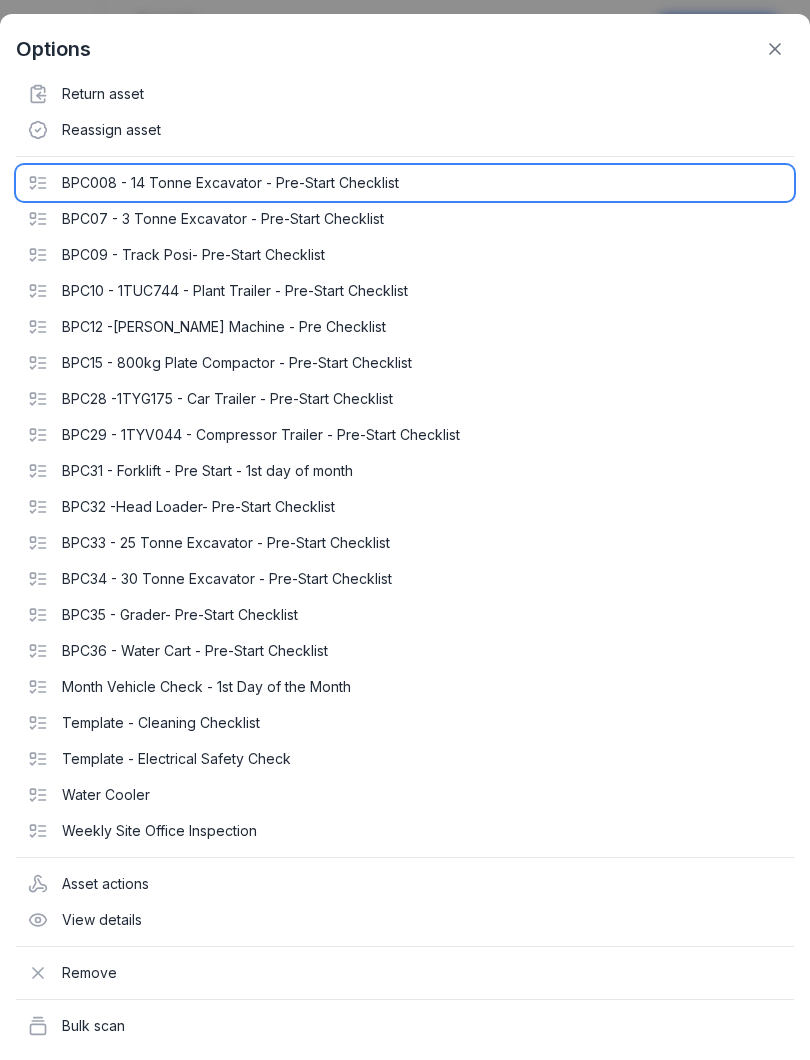 click on "BPC008 - 14 Tonne Excavator - Pre-Start Checklist" at bounding box center (405, 183) 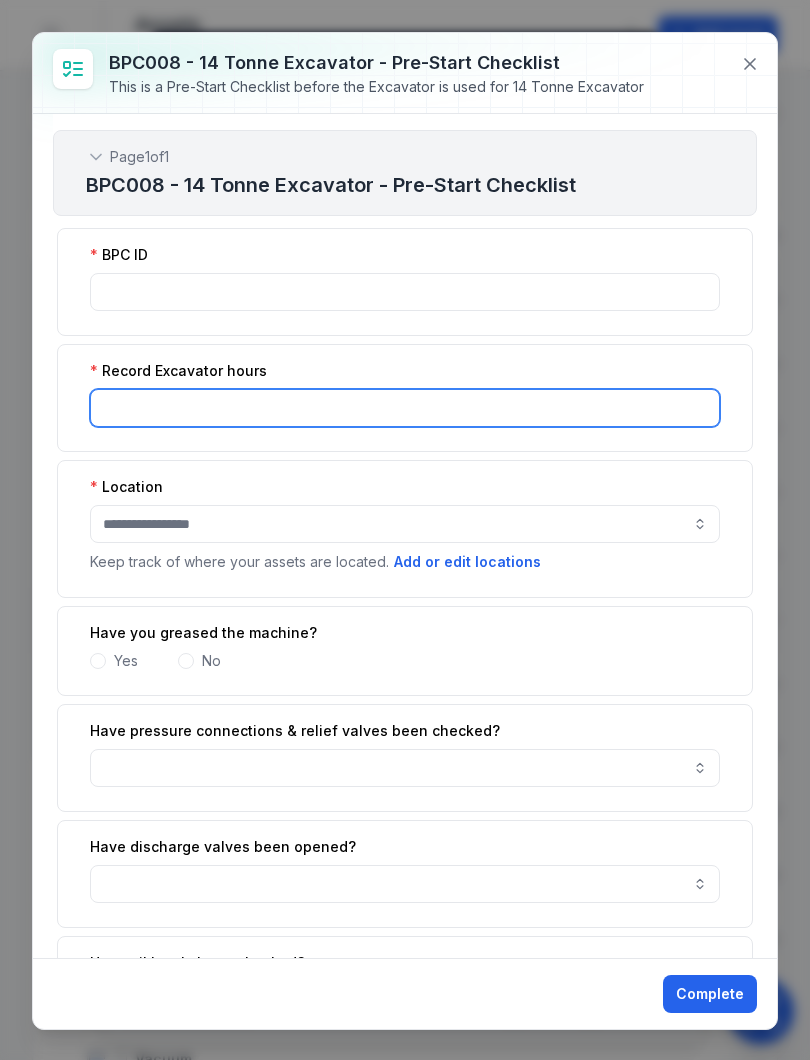 click at bounding box center (405, 408) 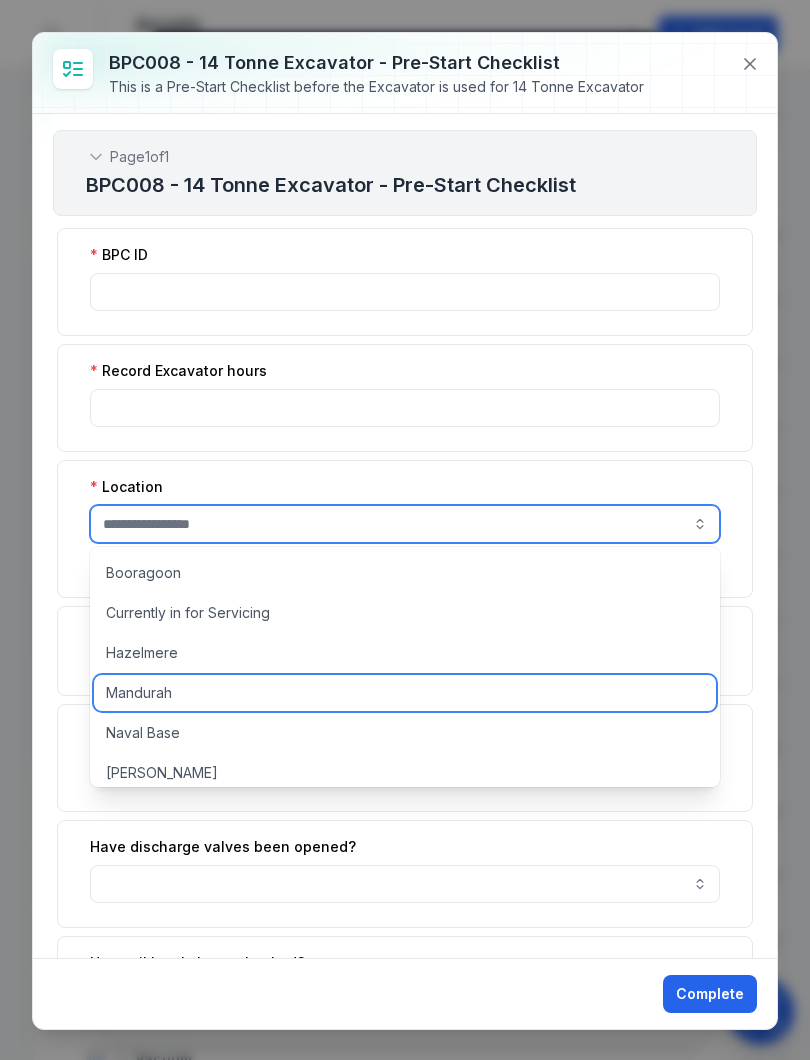 click on "Mandurah" at bounding box center [139, 693] 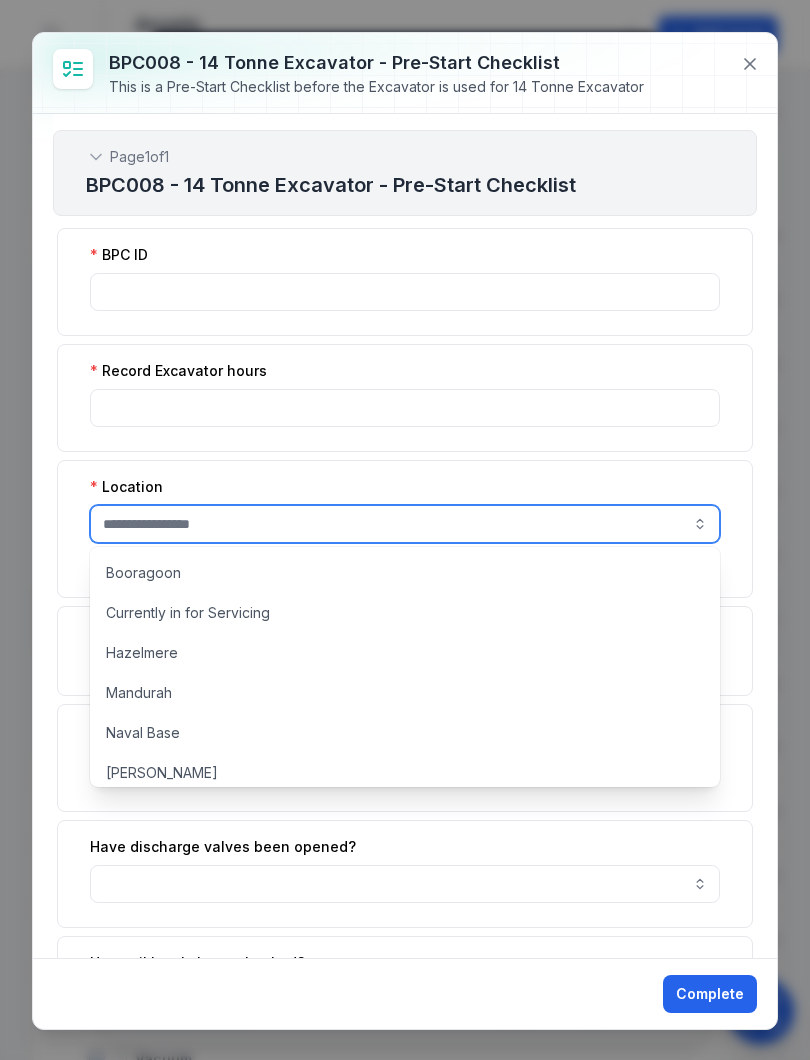 type on "********" 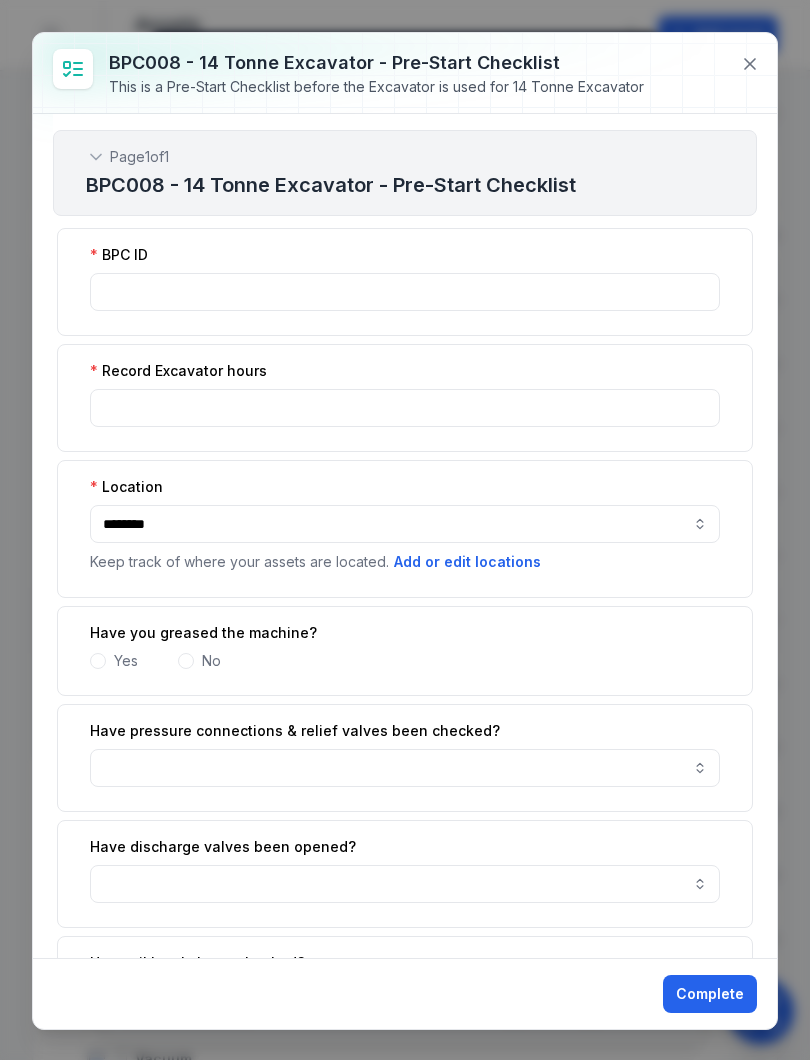 click at bounding box center (98, 661) 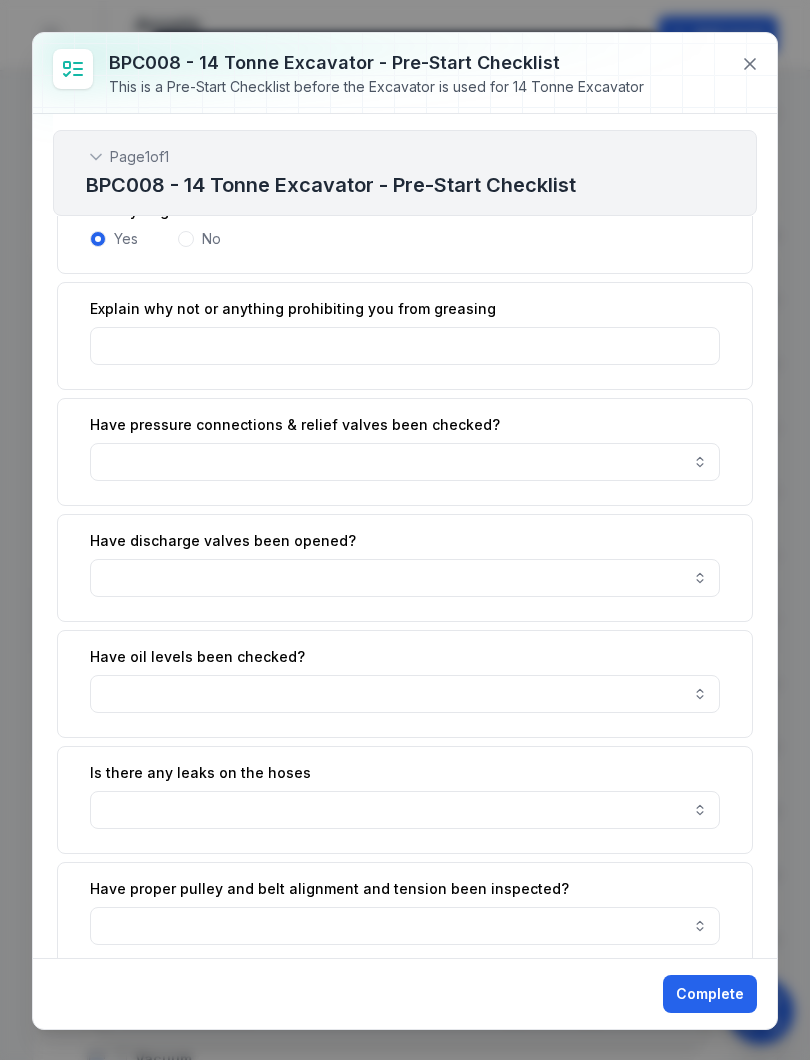 scroll, scrollTop: 424, scrollLeft: 0, axis: vertical 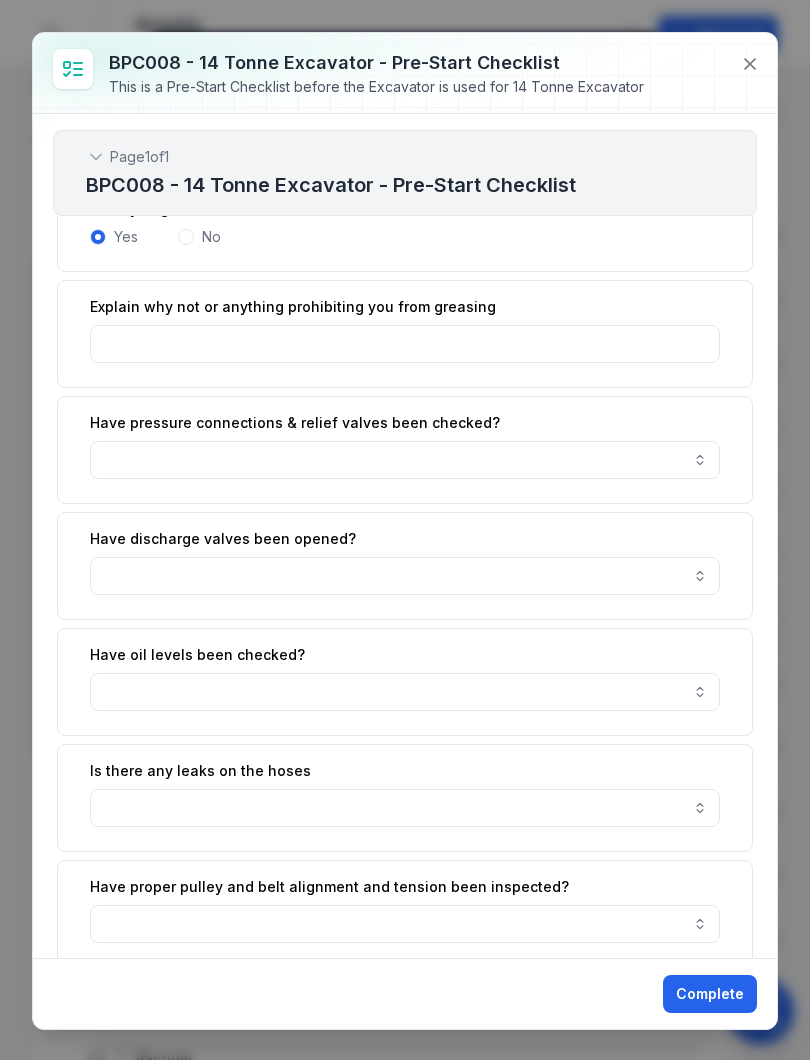 click at bounding box center [405, 692] 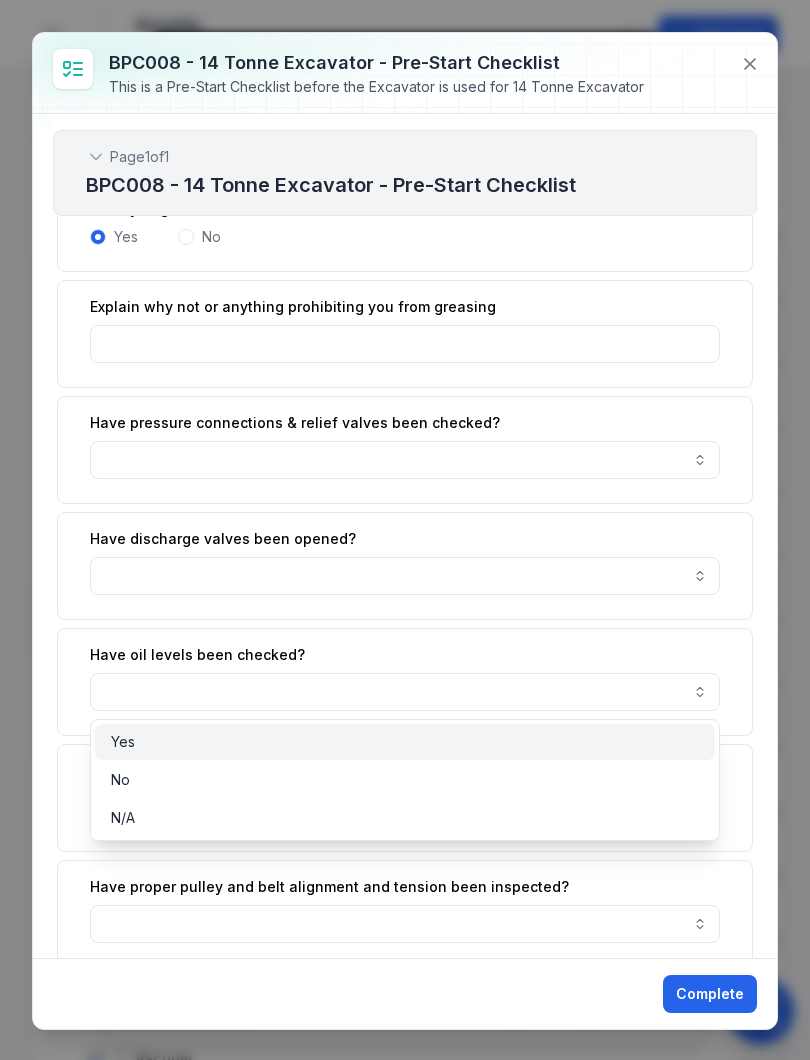 click on "Yes" at bounding box center (405, 742) 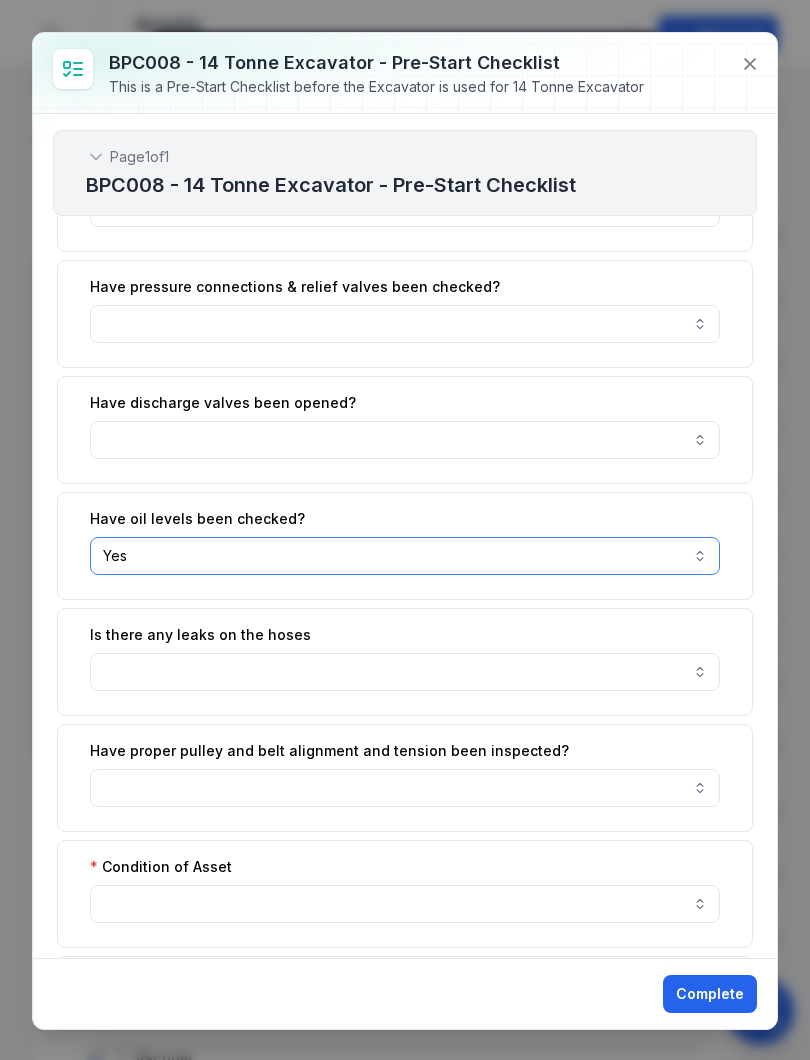 scroll, scrollTop: 574, scrollLeft: 0, axis: vertical 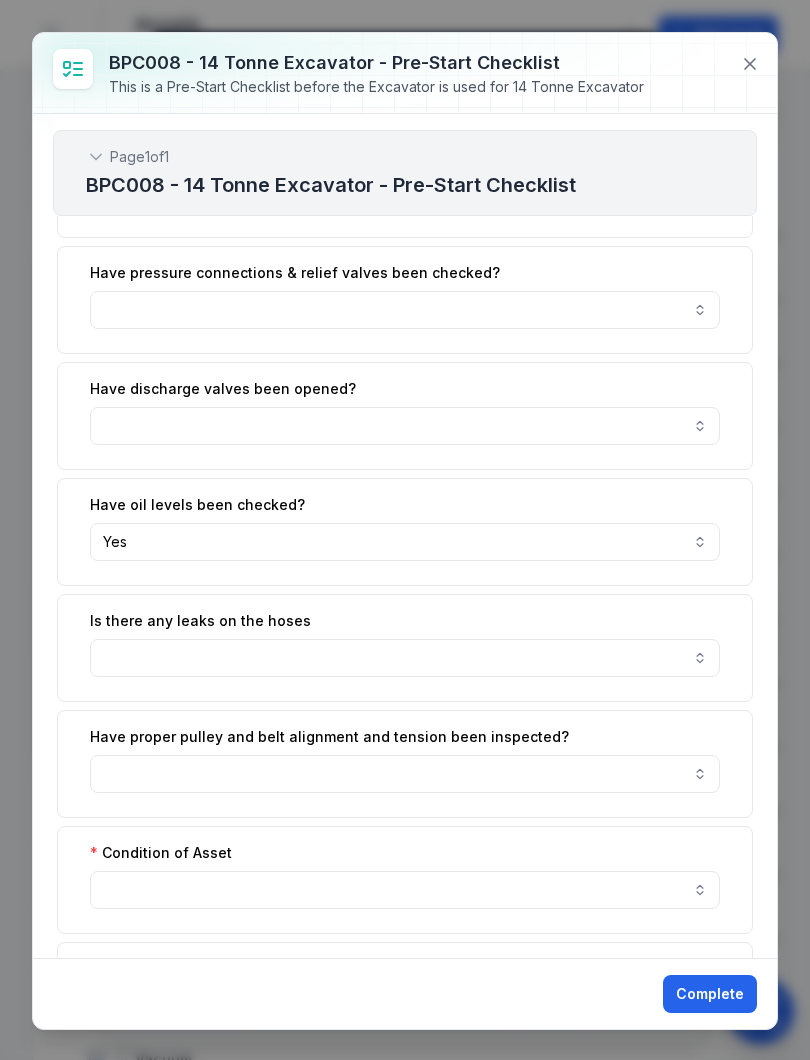 click at bounding box center [405, 658] 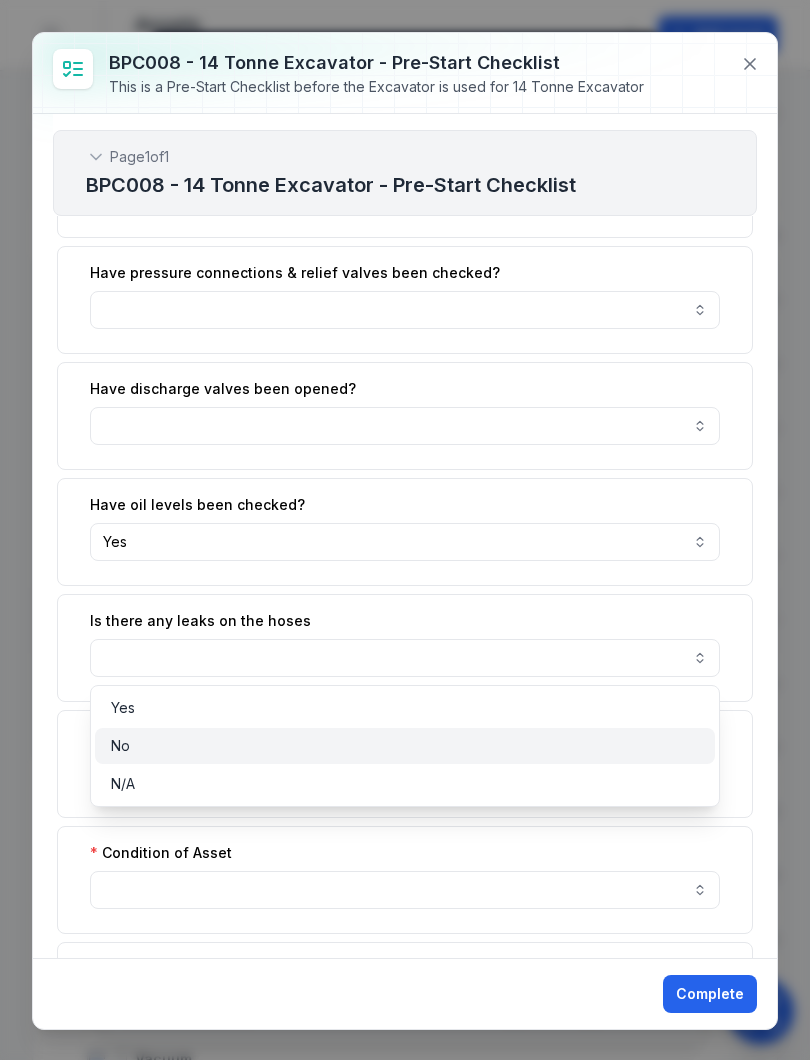 click on "No" at bounding box center [405, 746] 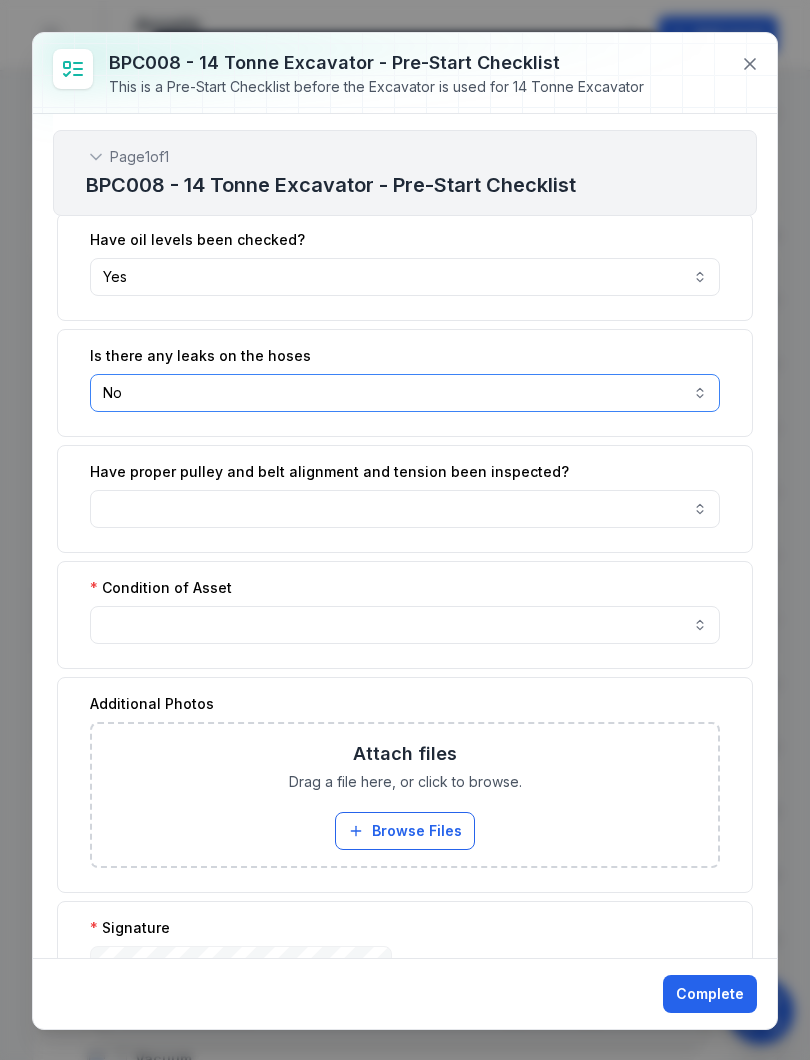 scroll, scrollTop: 854, scrollLeft: 0, axis: vertical 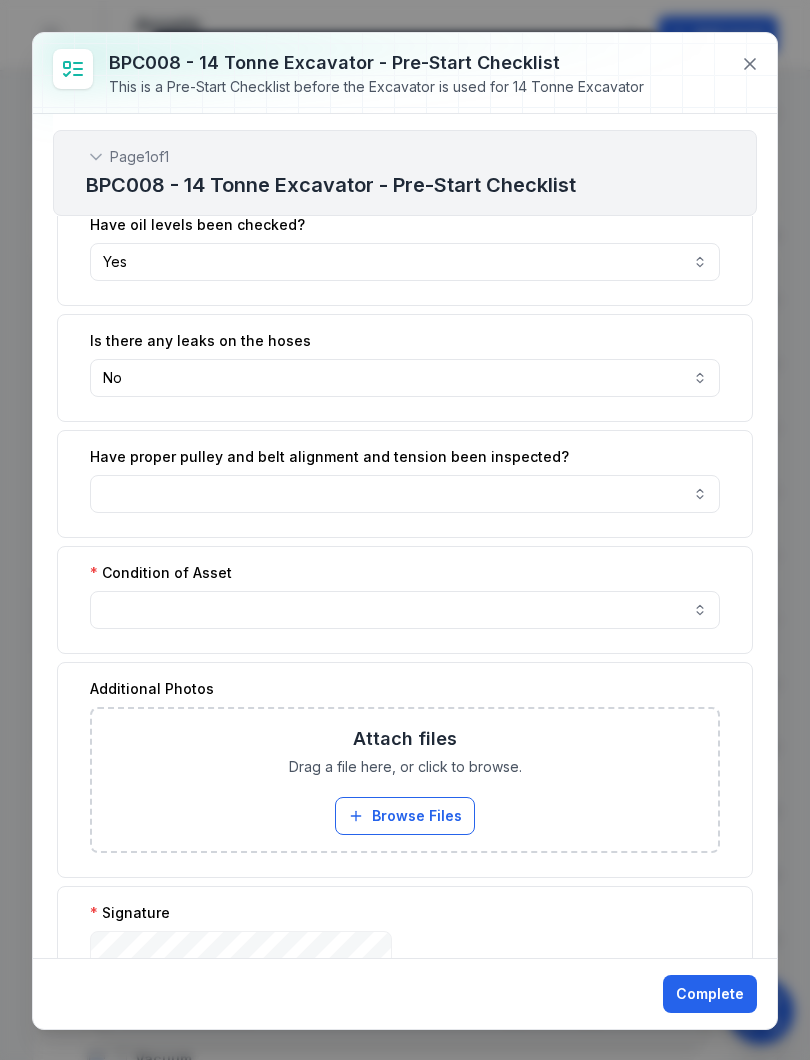 click at bounding box center [405, 610] 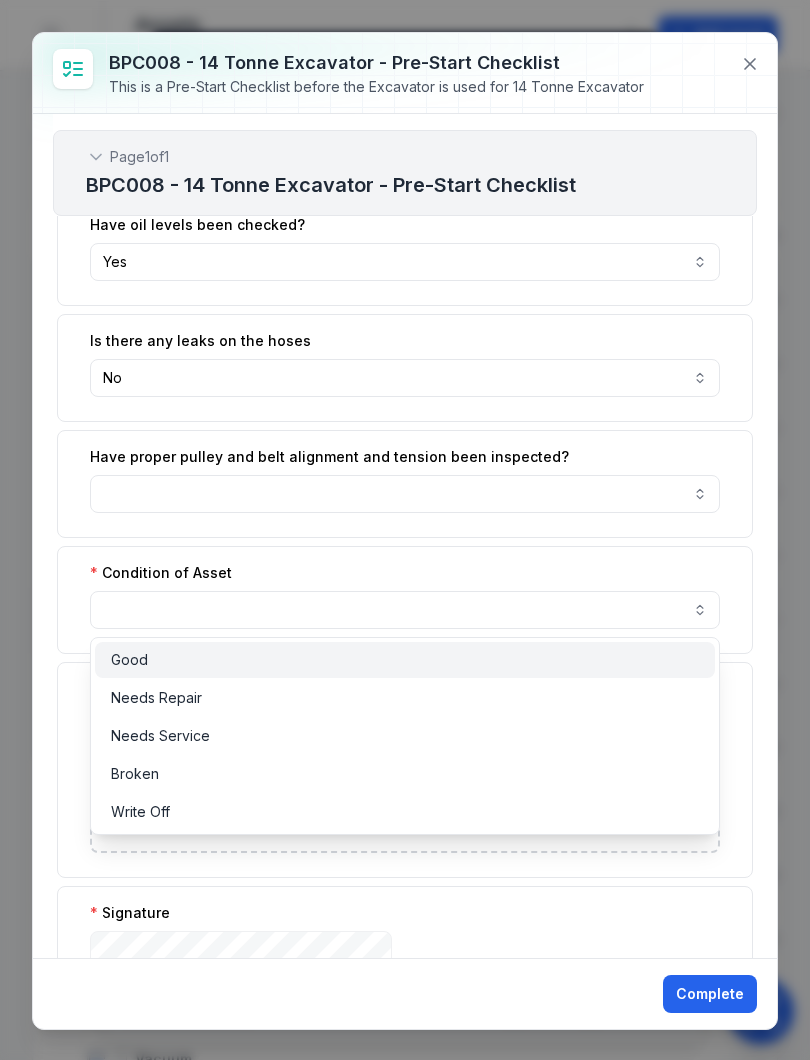click on "Good" at bounding box center (405, 660) 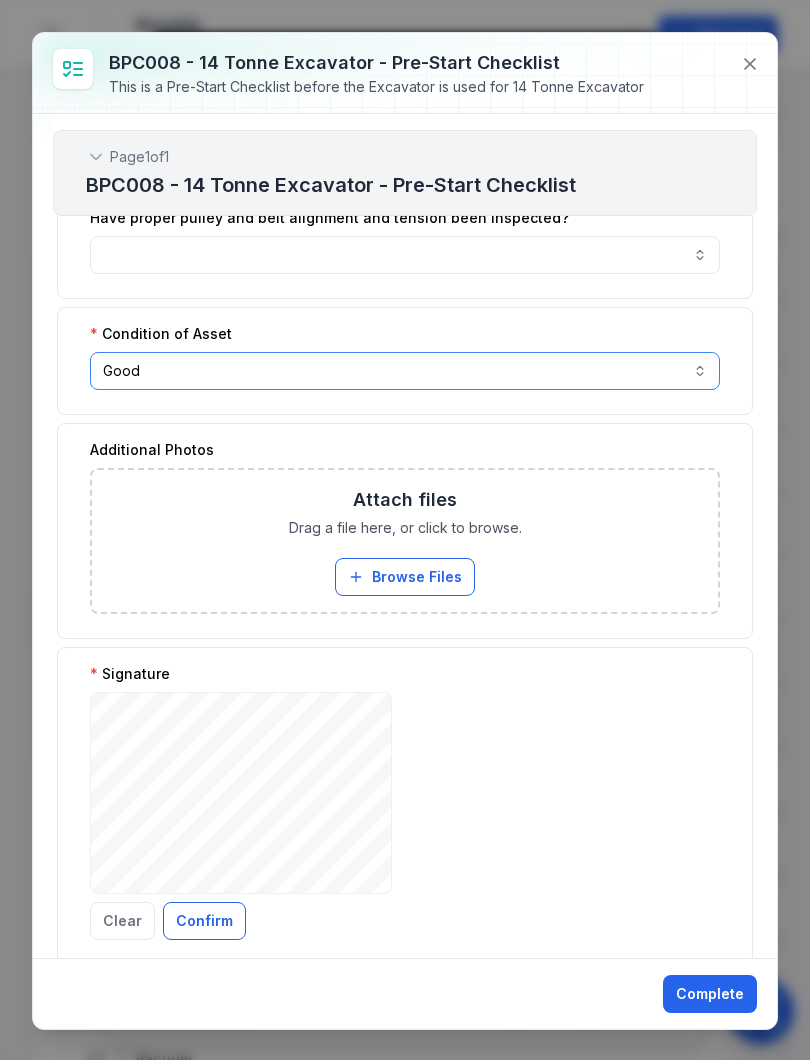 scroll, scrollTop: 1094, scrollLeft: 0, axis: vertical 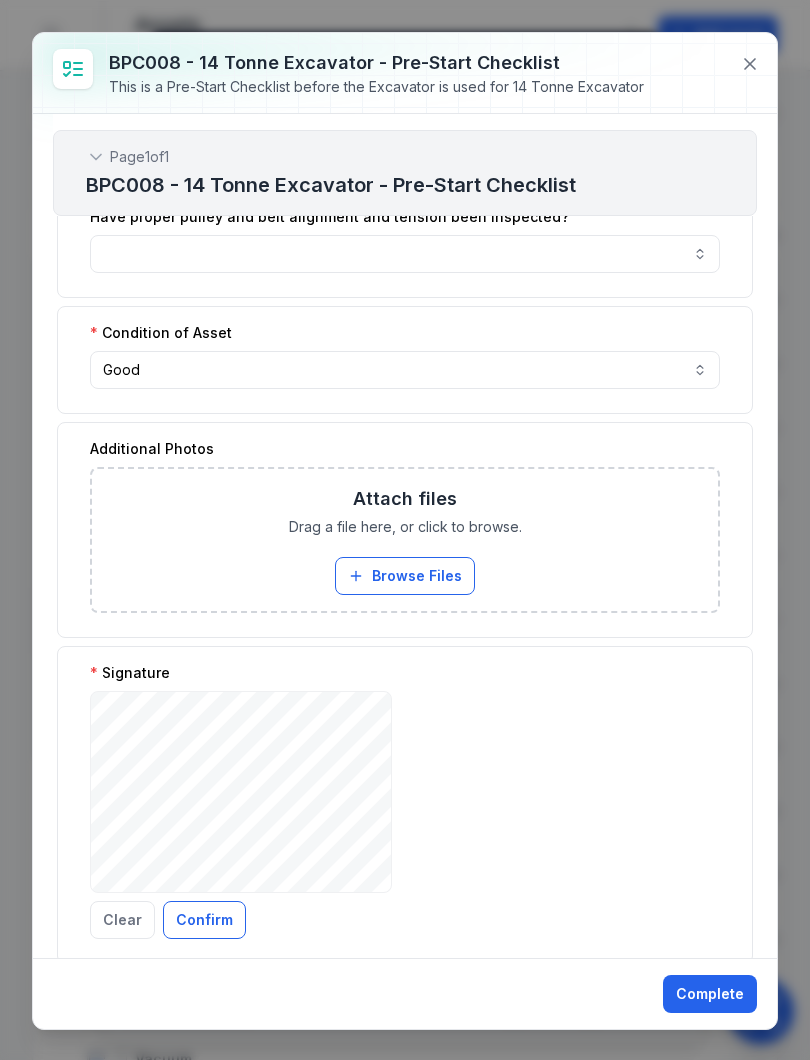 click on "Confirm" at bounding box center [204, 920] 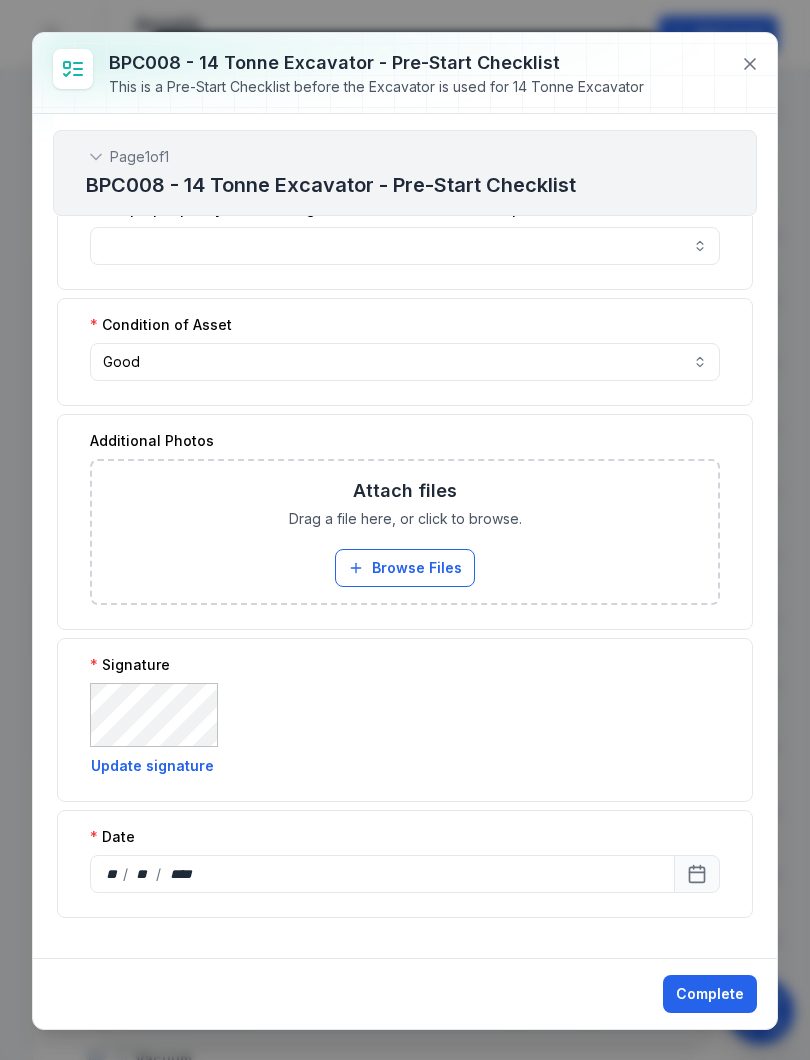 scroll, scrollTop: 1102, scrollLeft: 0, axis: vertical 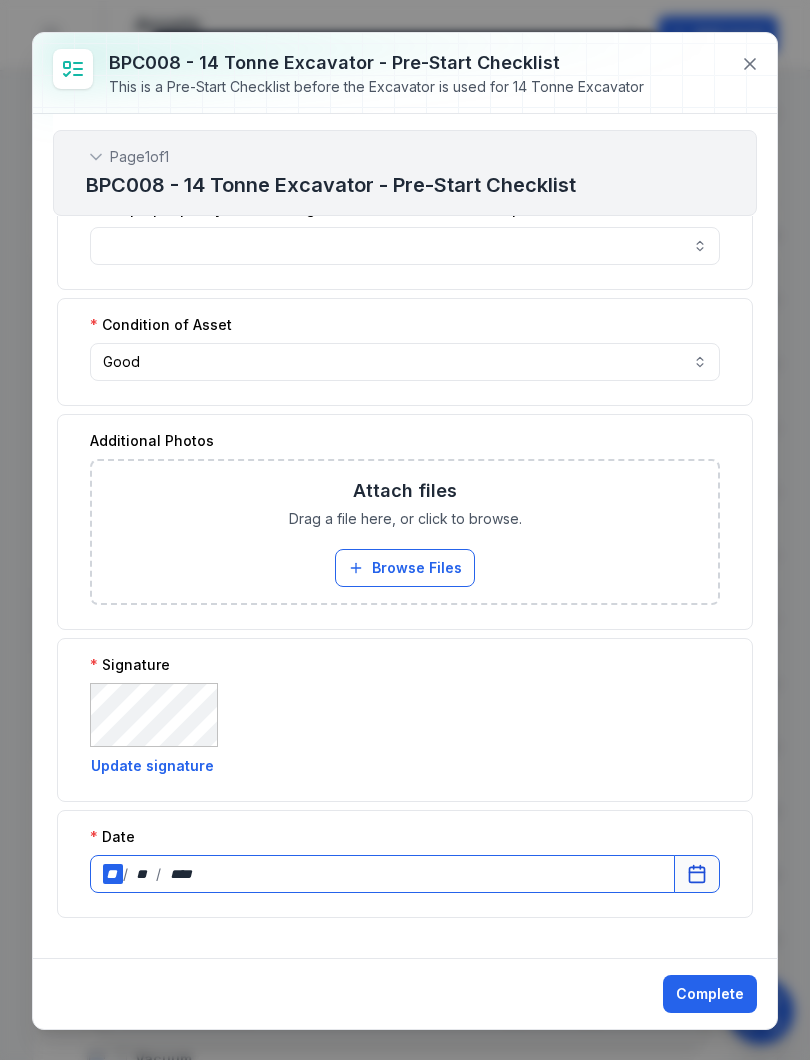 click on "**" at bounding box center (113, 874) 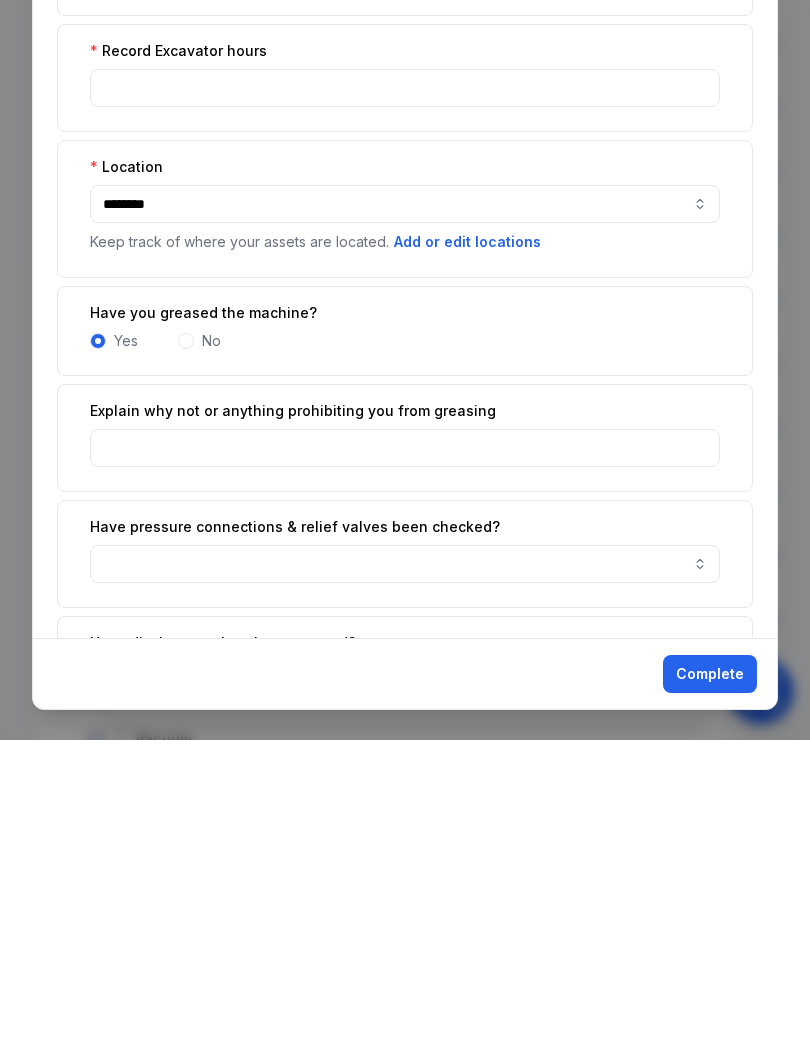 scroll, scrollTop: 0, scrollLeft: 0, axis: both 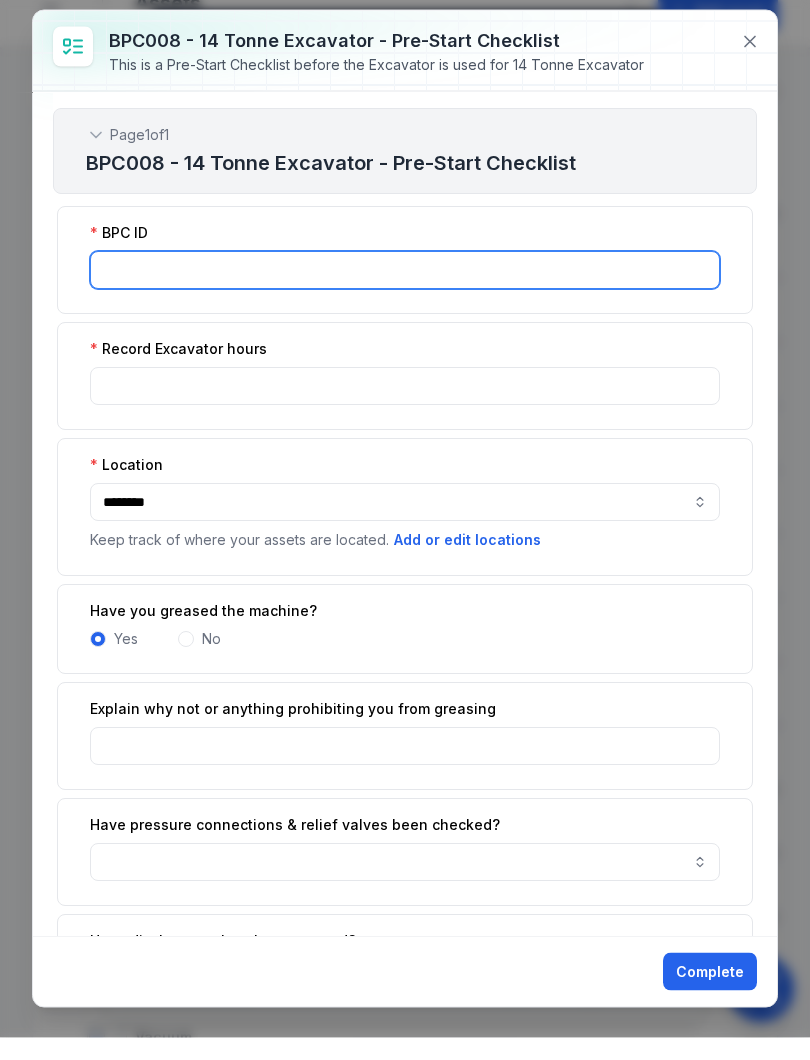 click at bounding box center [405, 292] 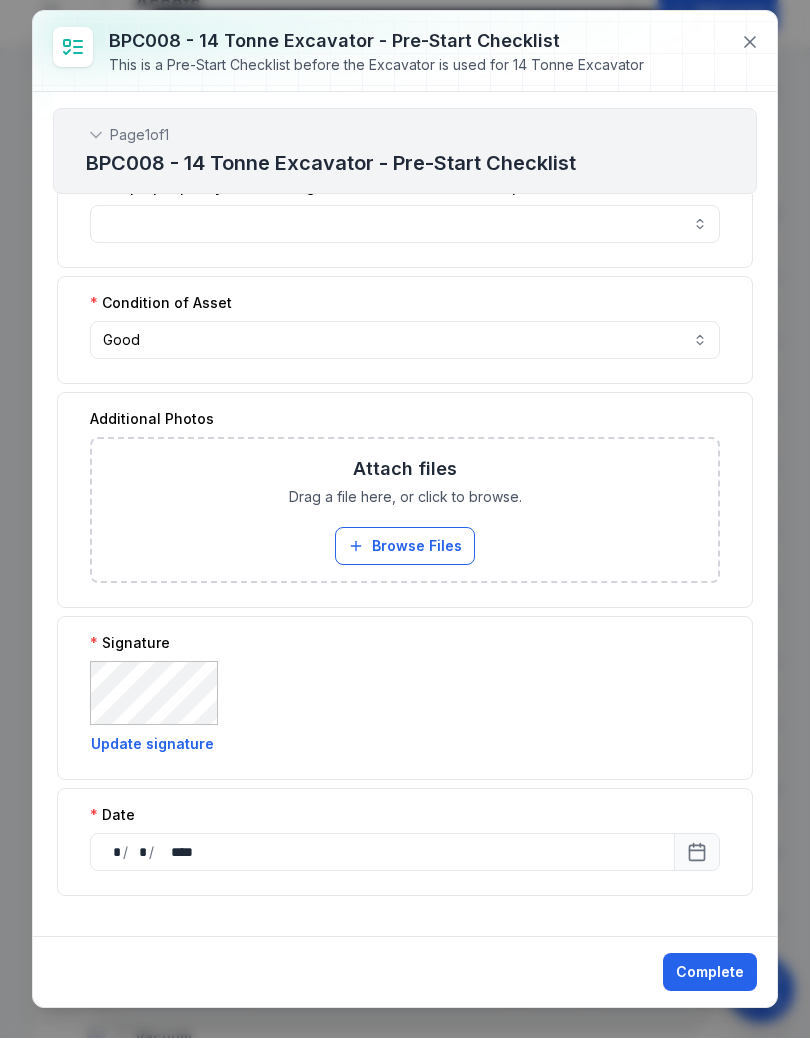 scroll, scrollTop: 1102, scrollLeft: 0, axis: vertical 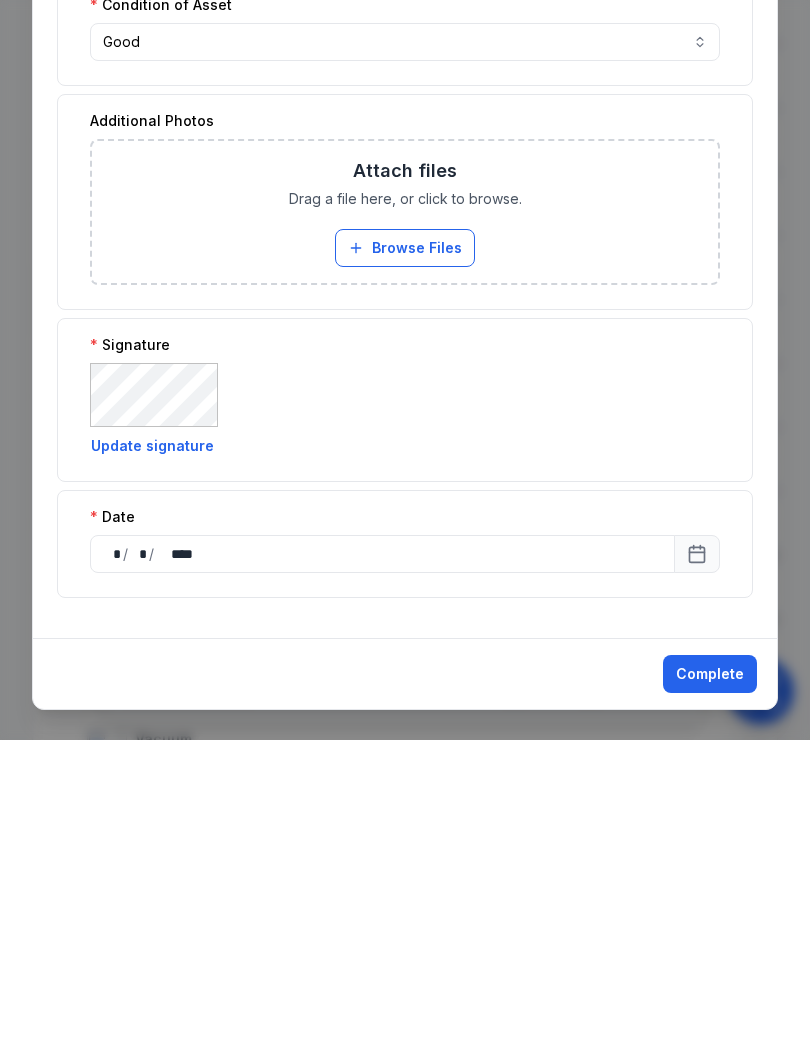 type on "******" 